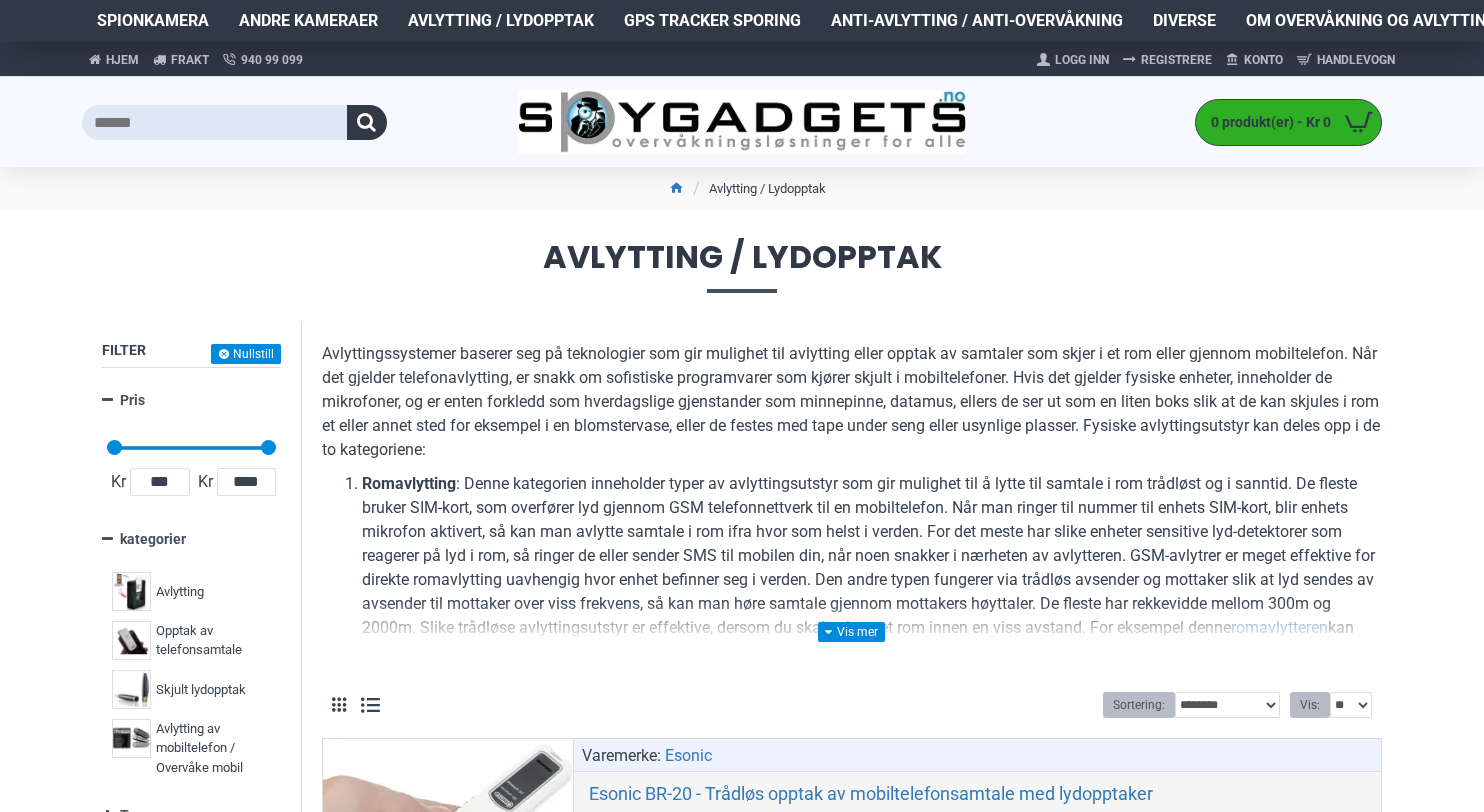 scroll, scrollTop: 7133, scrollLeft: 0, axis: vertical 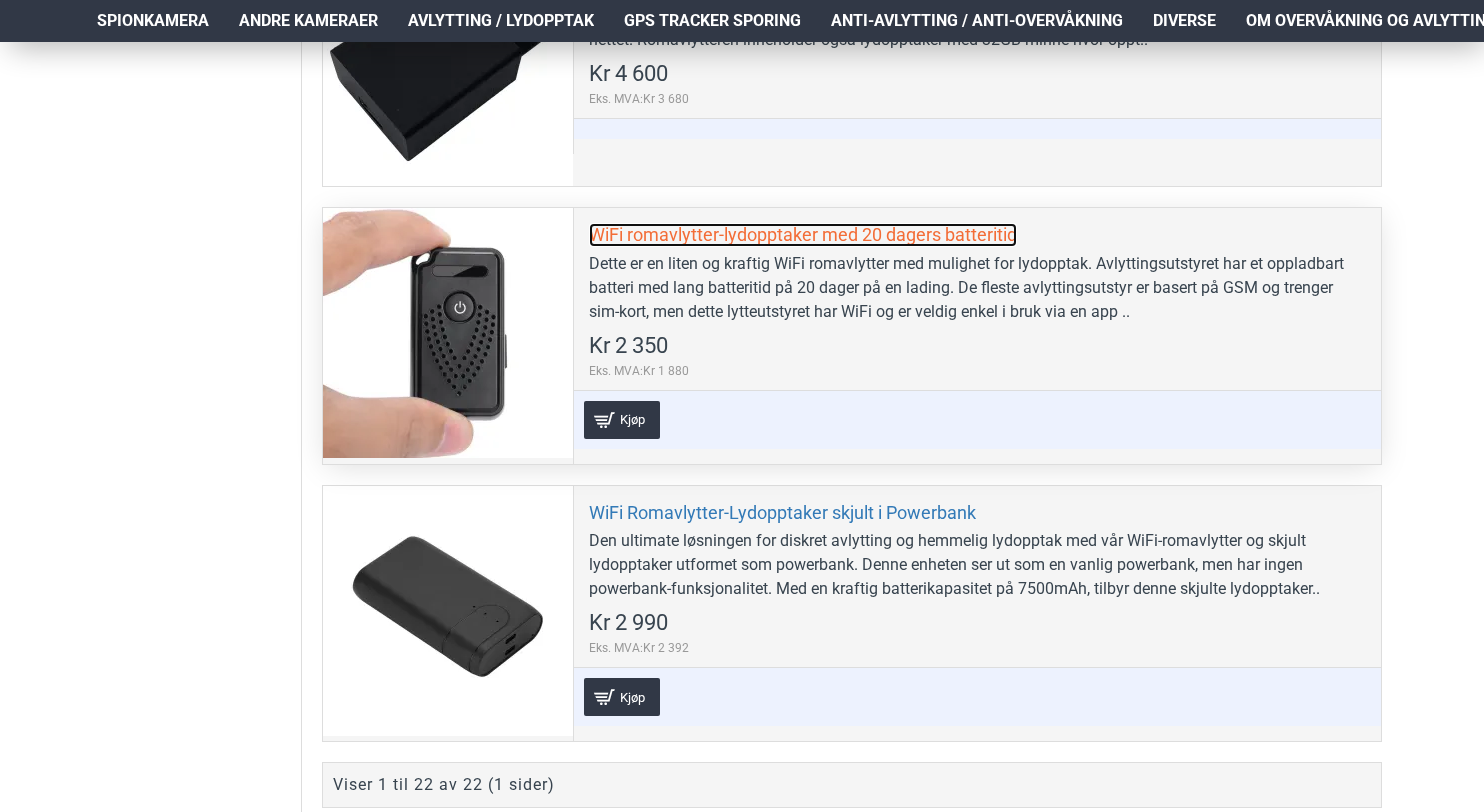 click on "WiFi romavlytter-lydopptaker med 20 dagers batteritid" at bounding box center (803, 234) 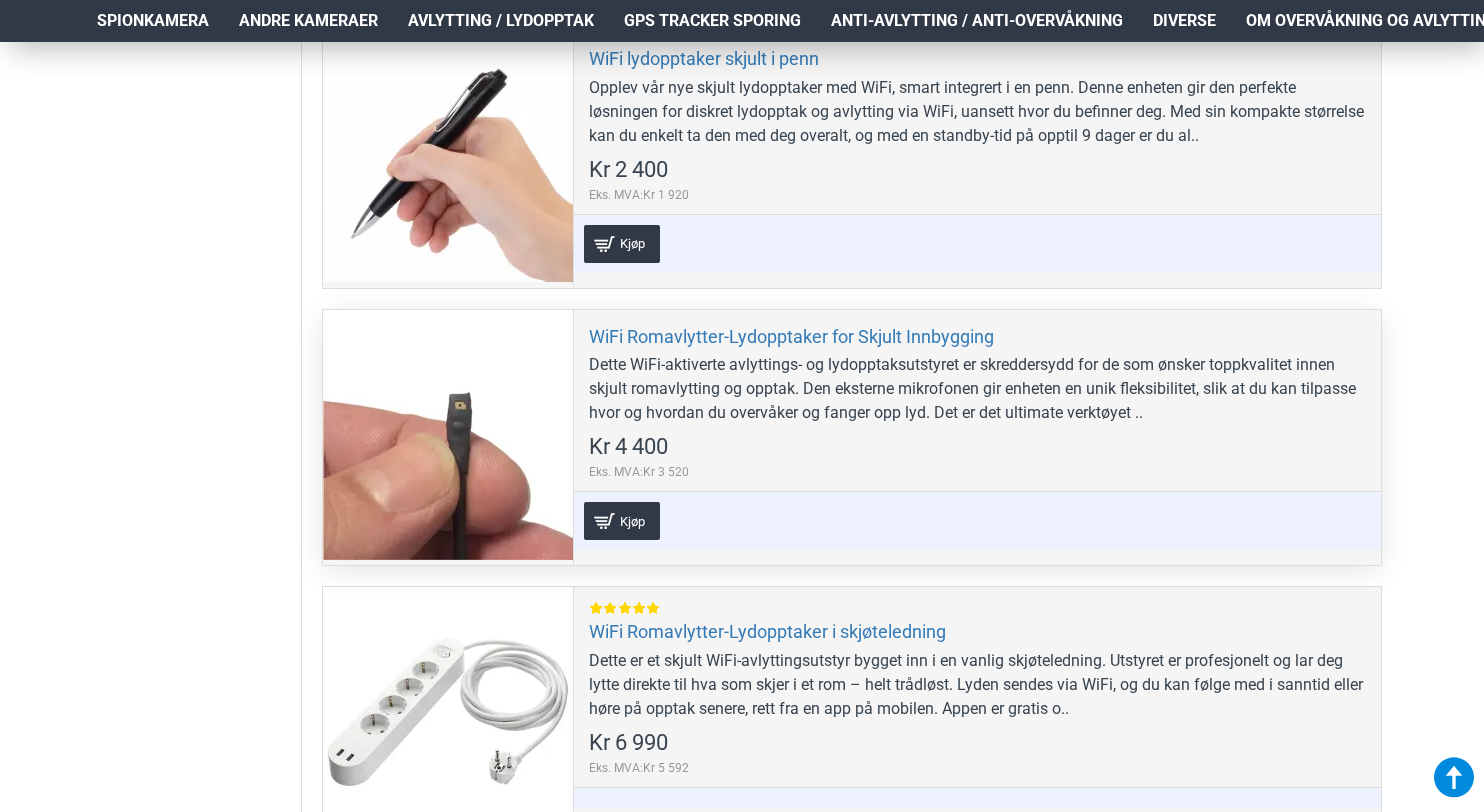 scroll, scrollTop: 5448, scrollLeft: 0, axis: vertical 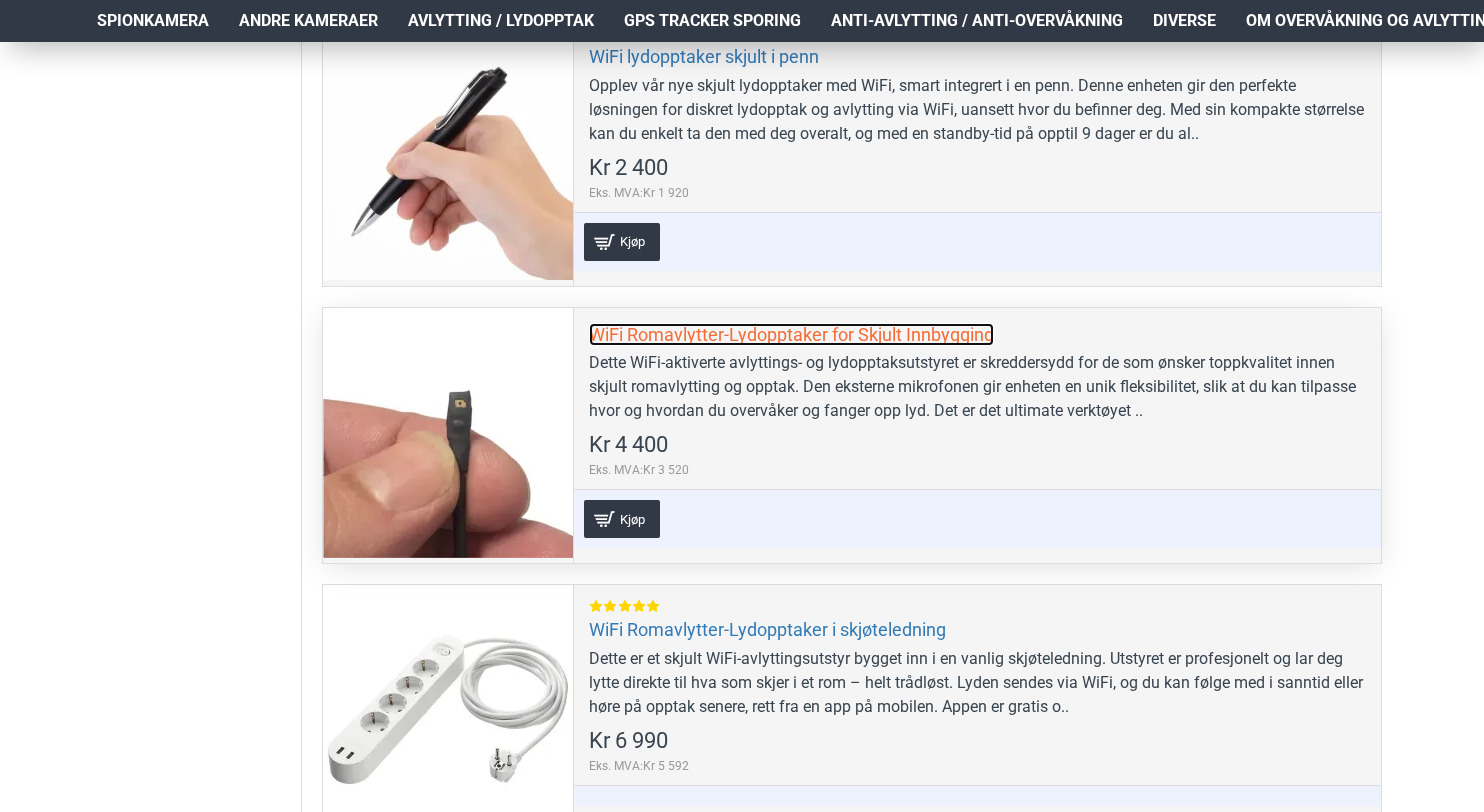 click on "WiFi Romavlytter-Lydopptaker for Skjult Innbygging" at bounding box center [791, 334] 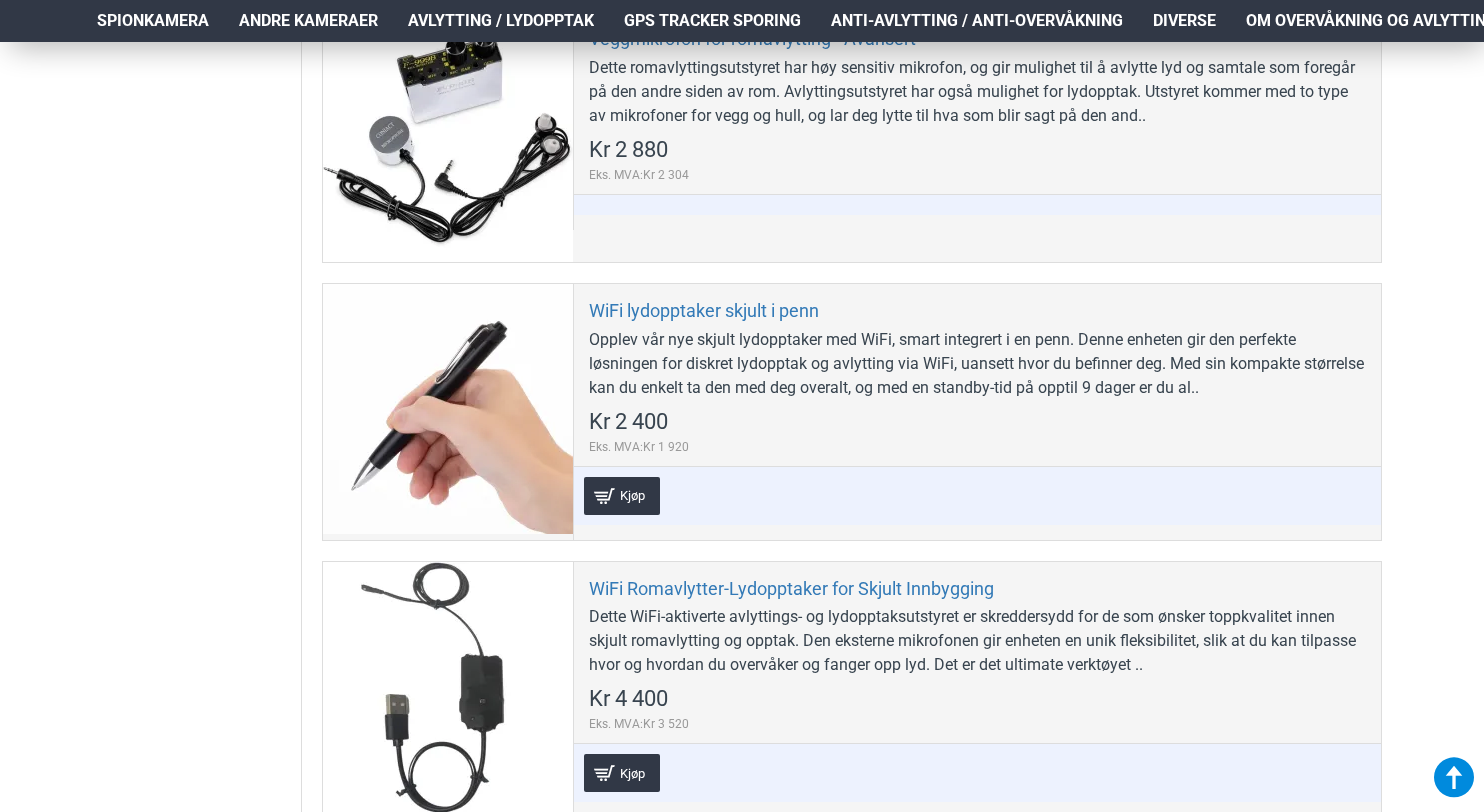 scroll, scrollTop: 5191, scrollLeft: 0, axis: vertical 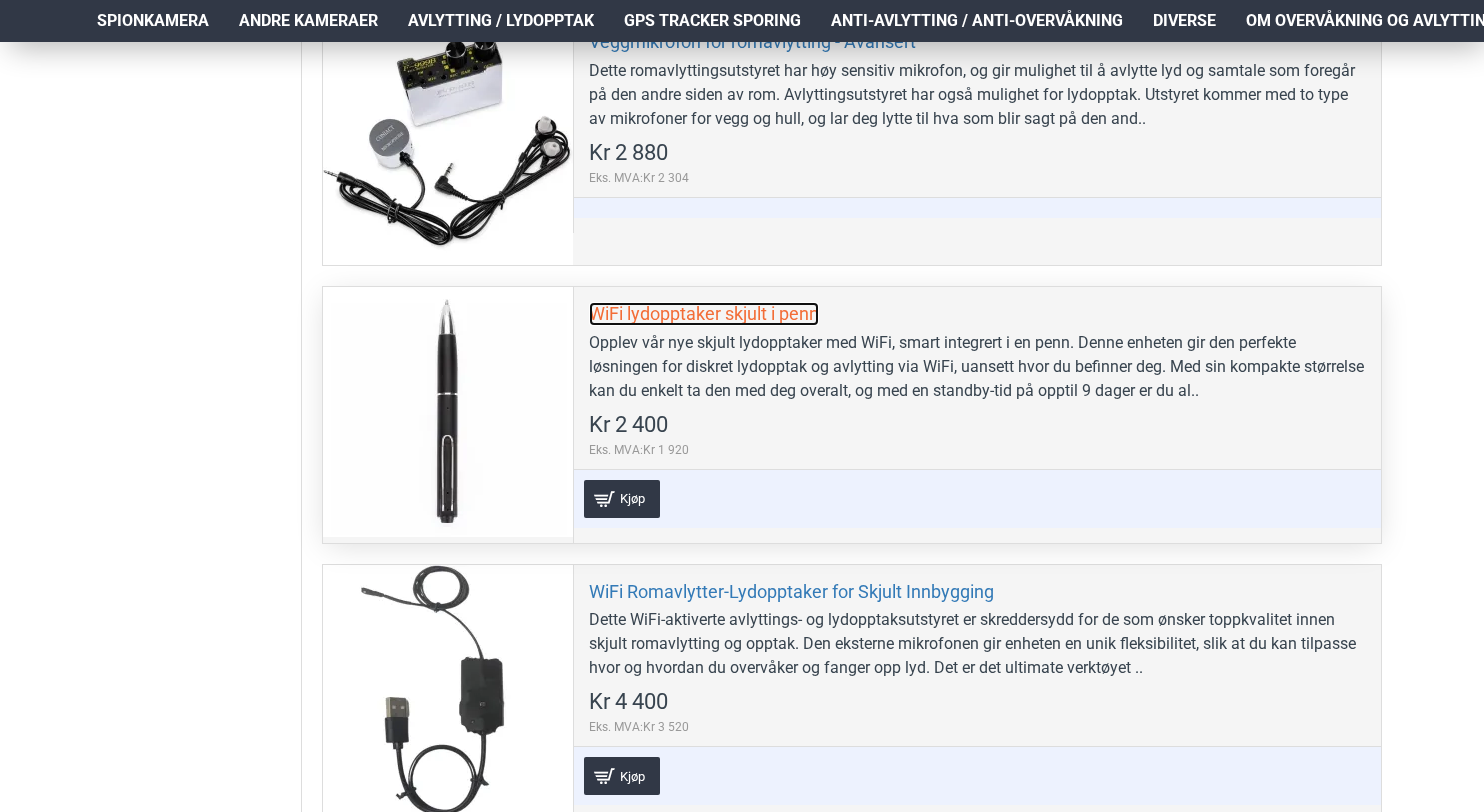 click on "WiFi lydopptaker skjult i penn" at bounding box center [704, 313] 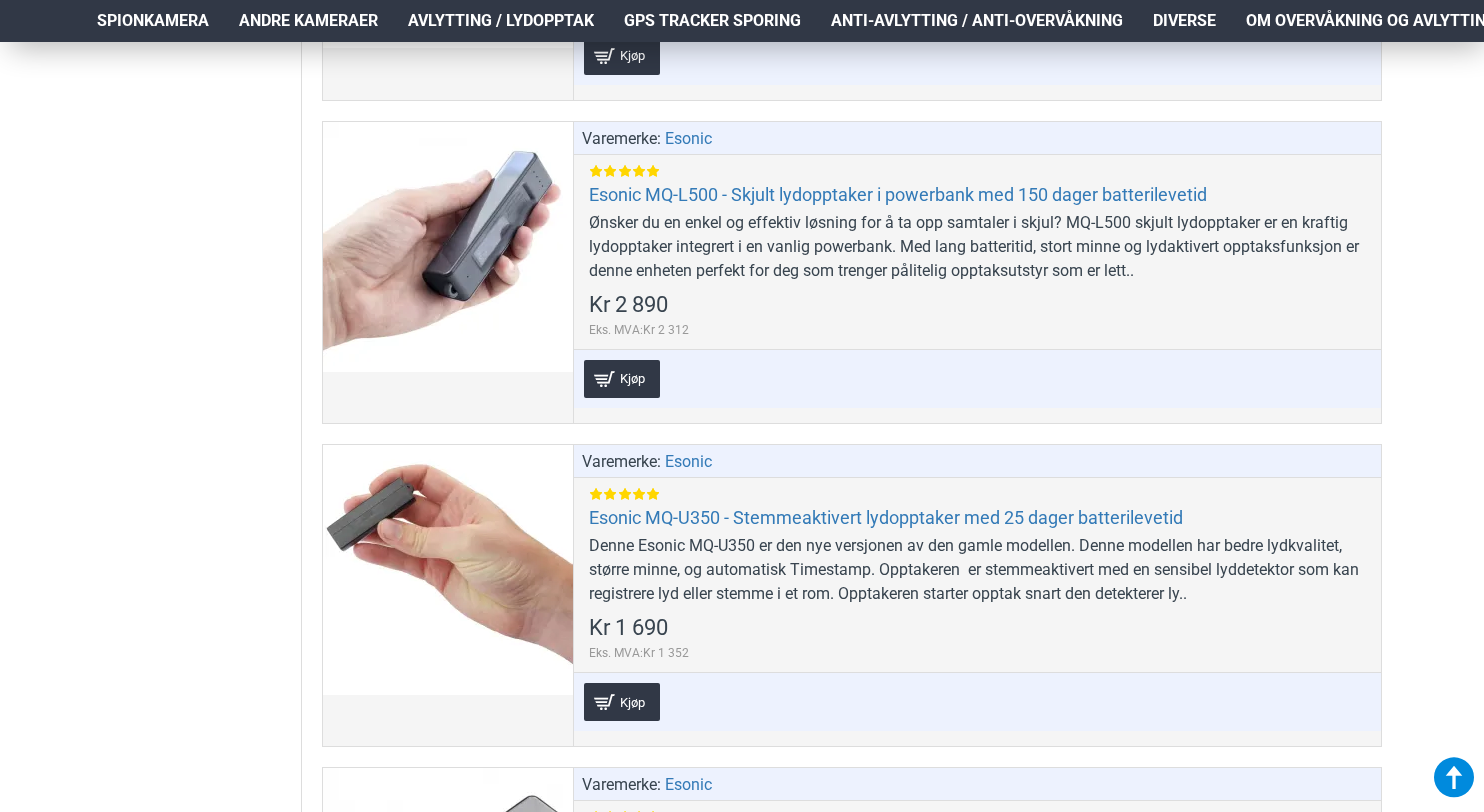 scroll, scrollTop: 2083, scrollLeft: 0, axis: vertical 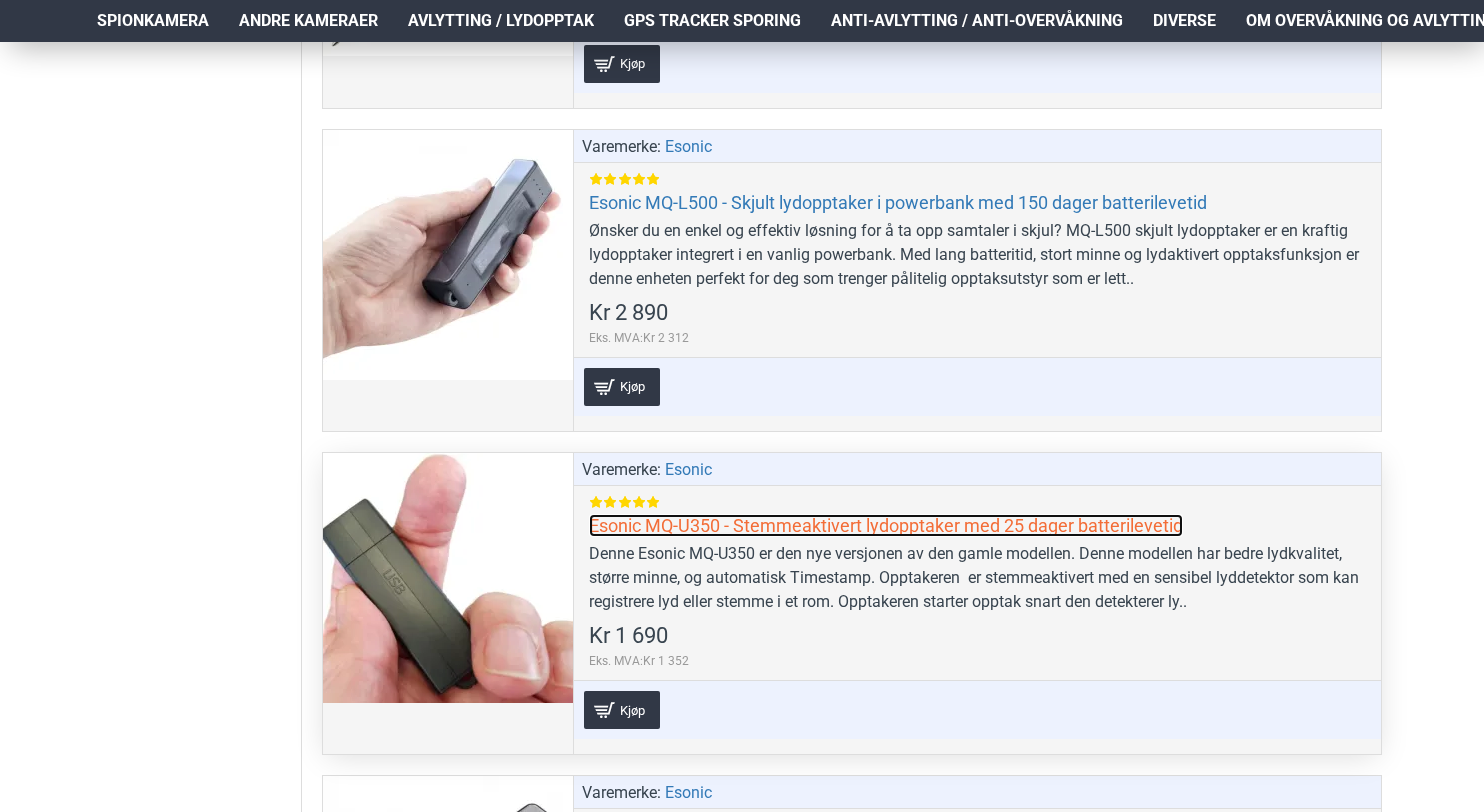 click on "Esonic MQ-U350 - Stemmeaktivert lydopptaker med 25 dager batterilevetid" at bounding box center (886, 525) 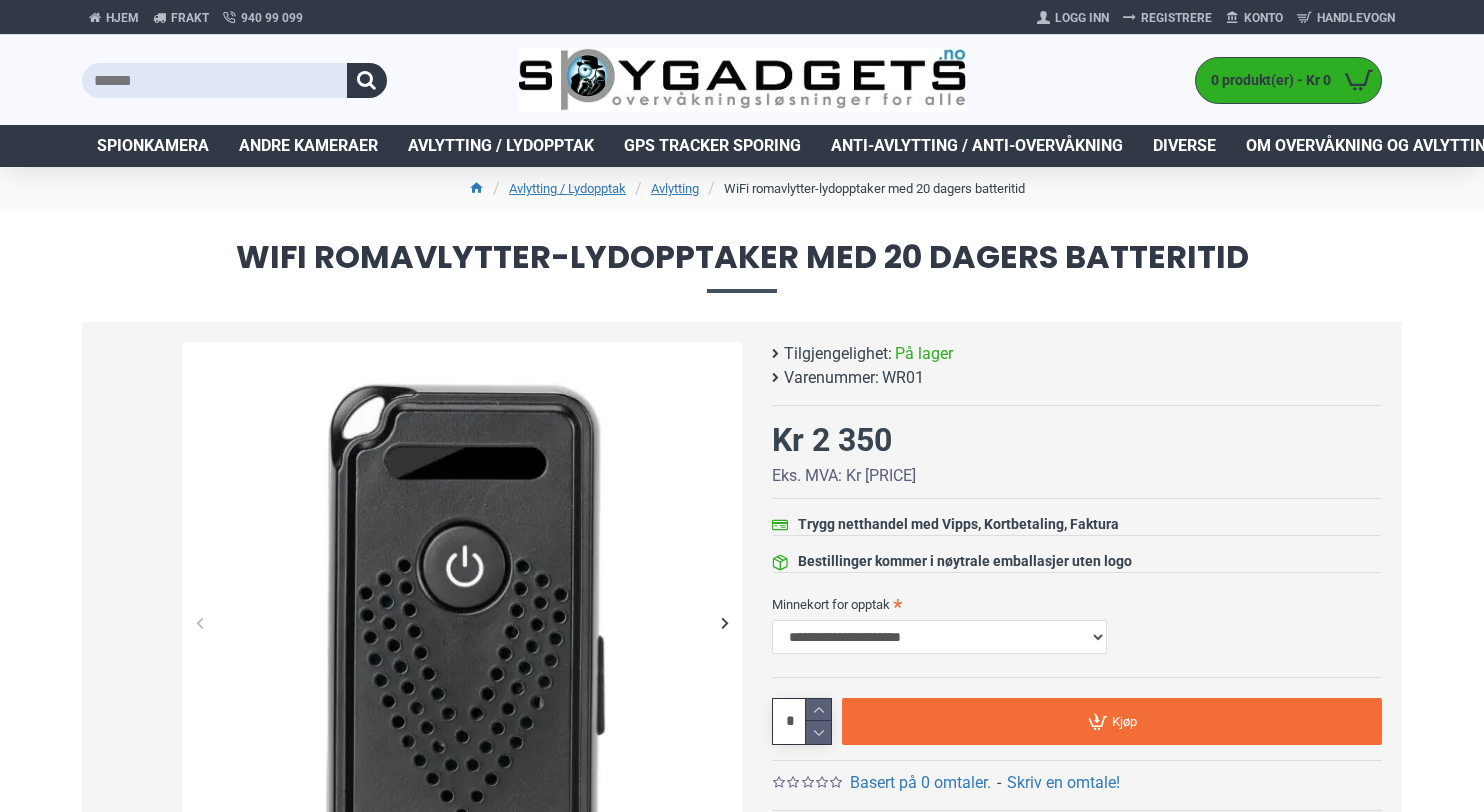 scroll, scrollTop: 0, scrollLeft: 0, axis: both 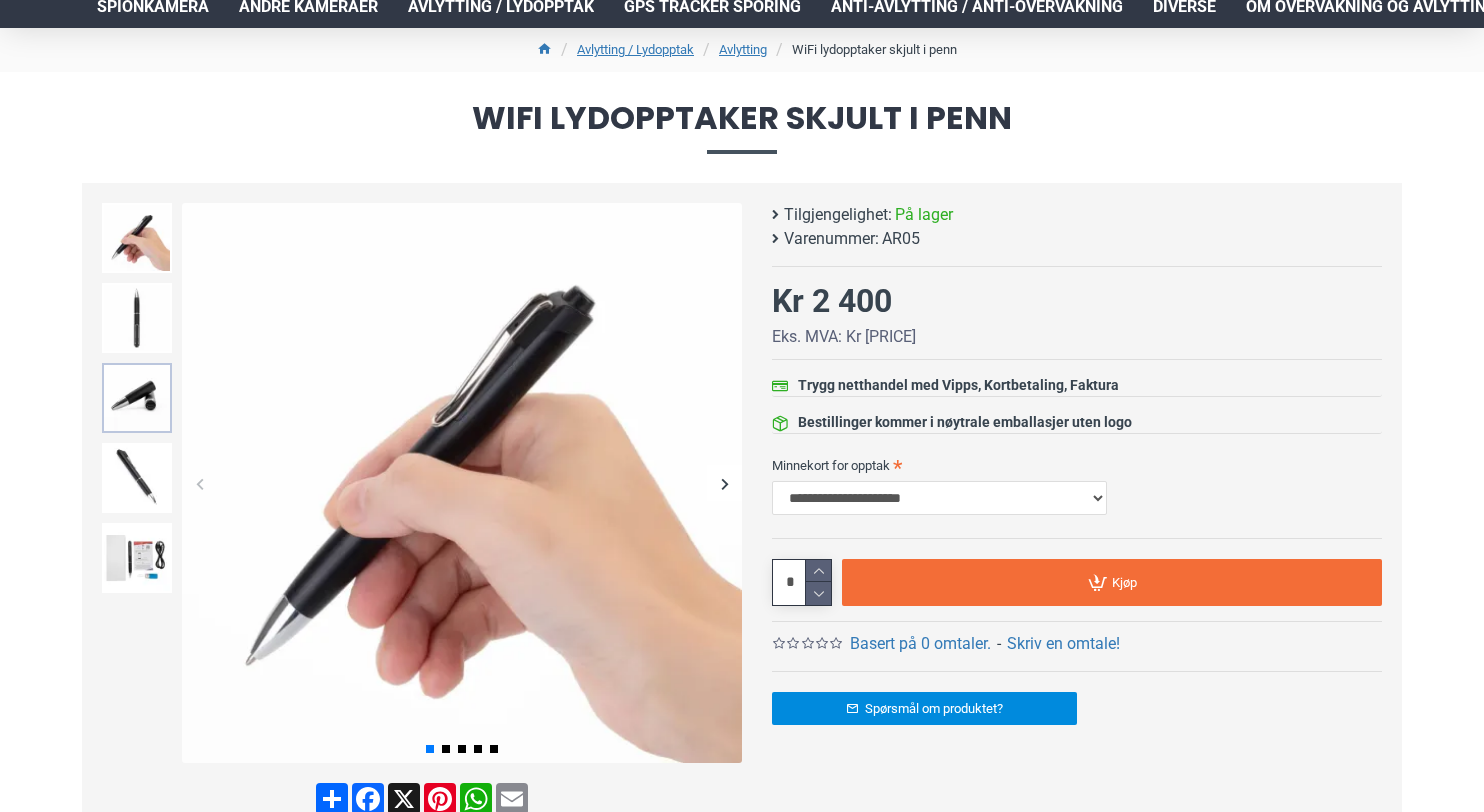 click at bounding box center [137, 398] 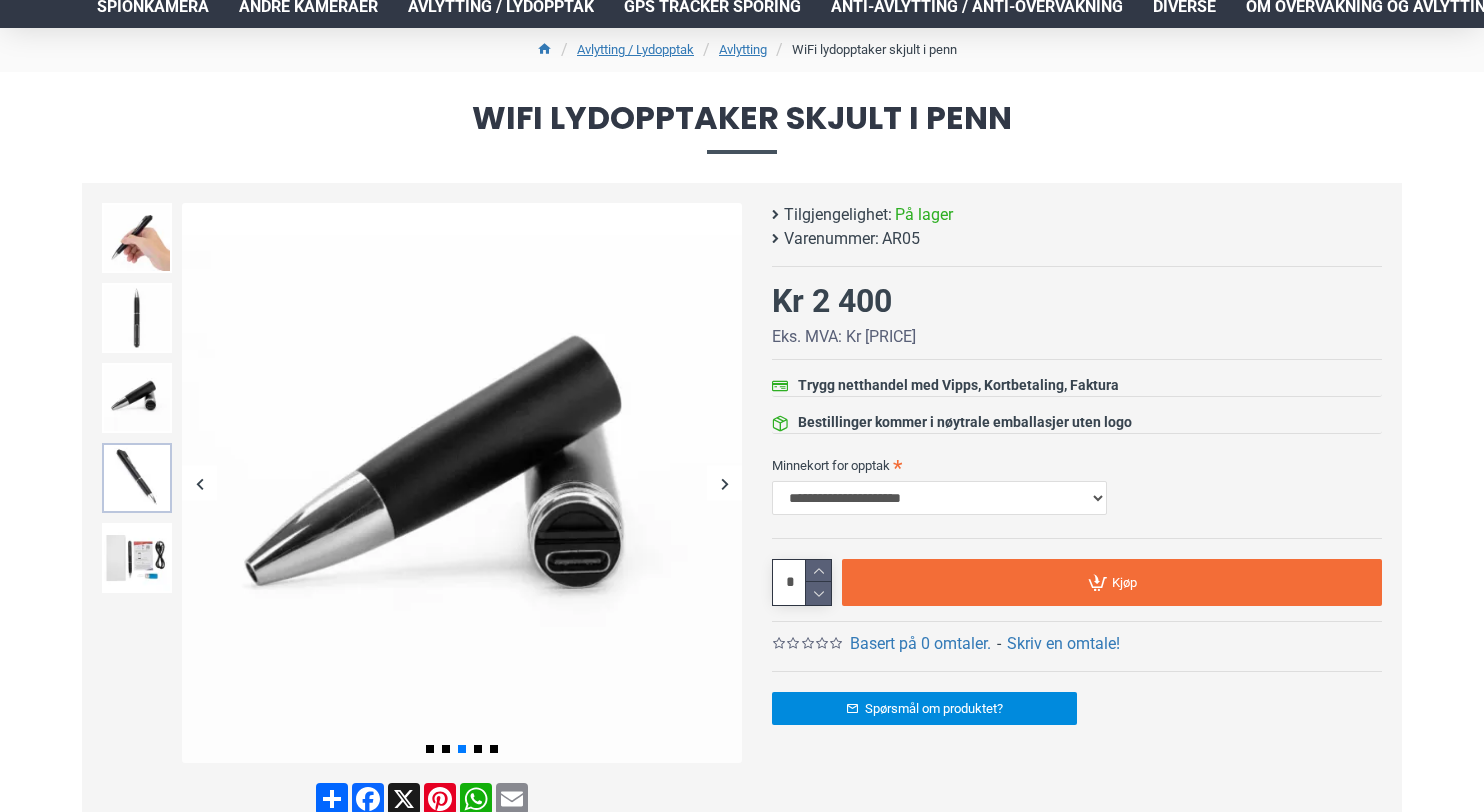 click at bounding box center [137, 478] 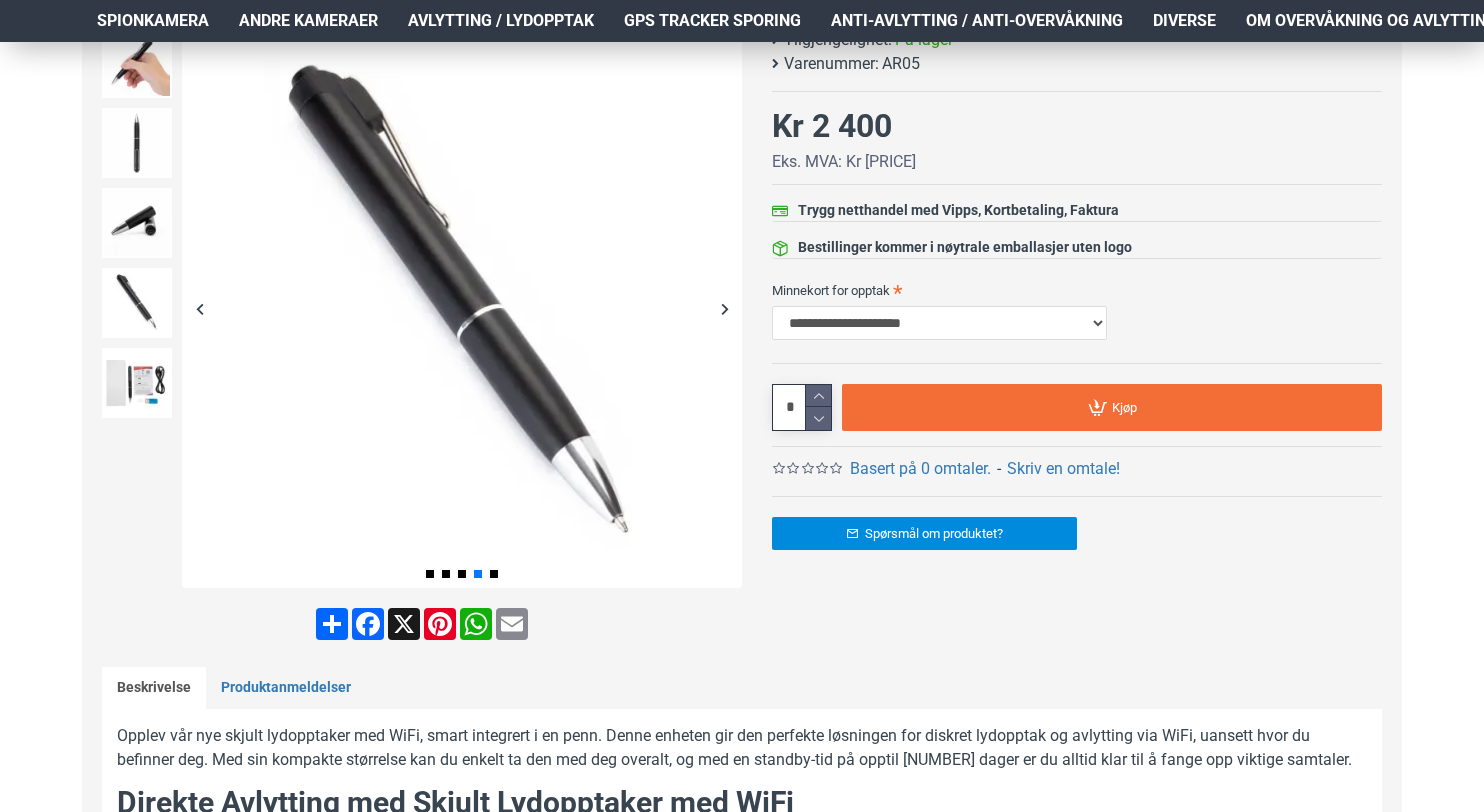 scroll, scrollTop: 0, scrollLeft: 0, axis: both 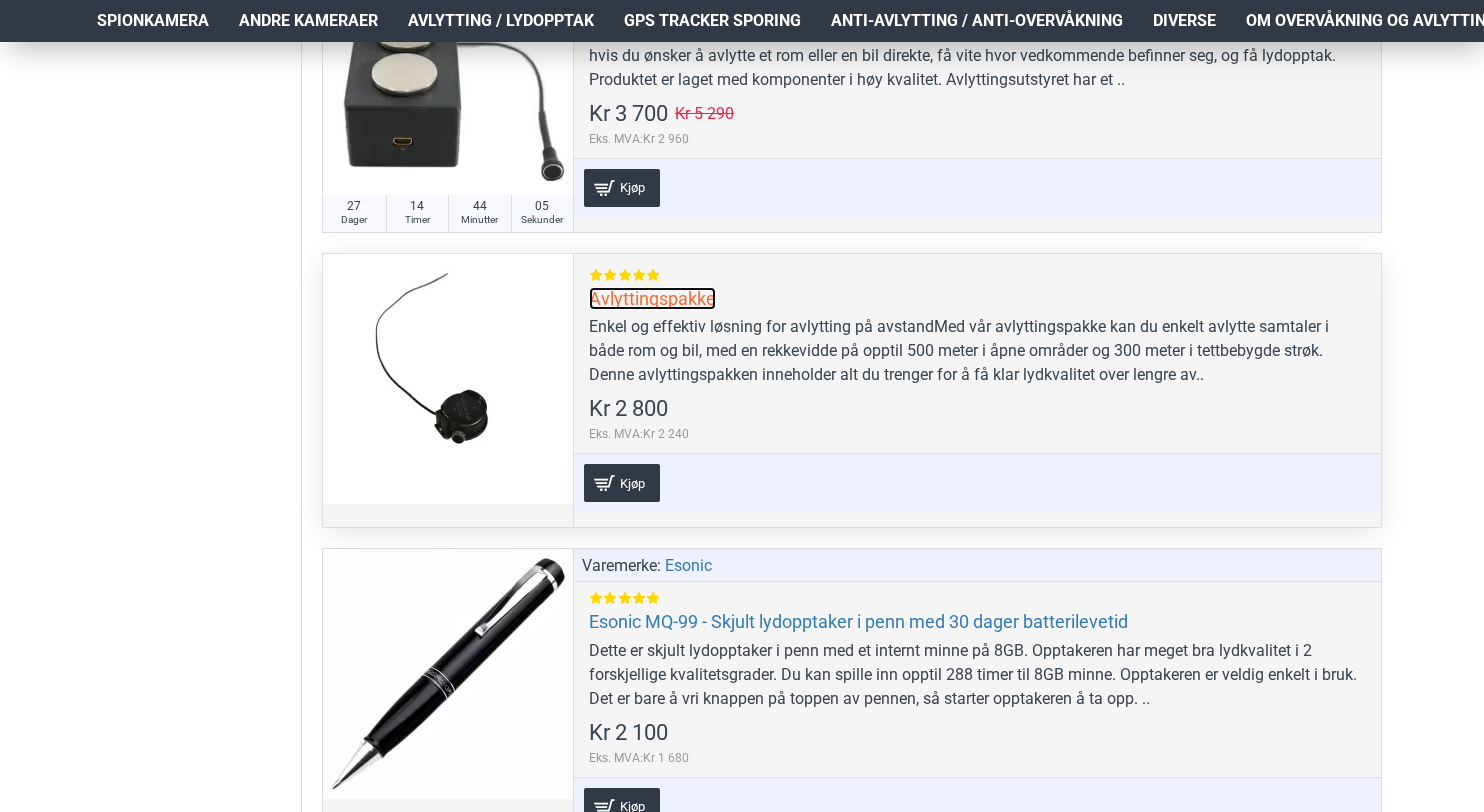 click on "Avlyttingspakke" at bounding box center (652, 298) 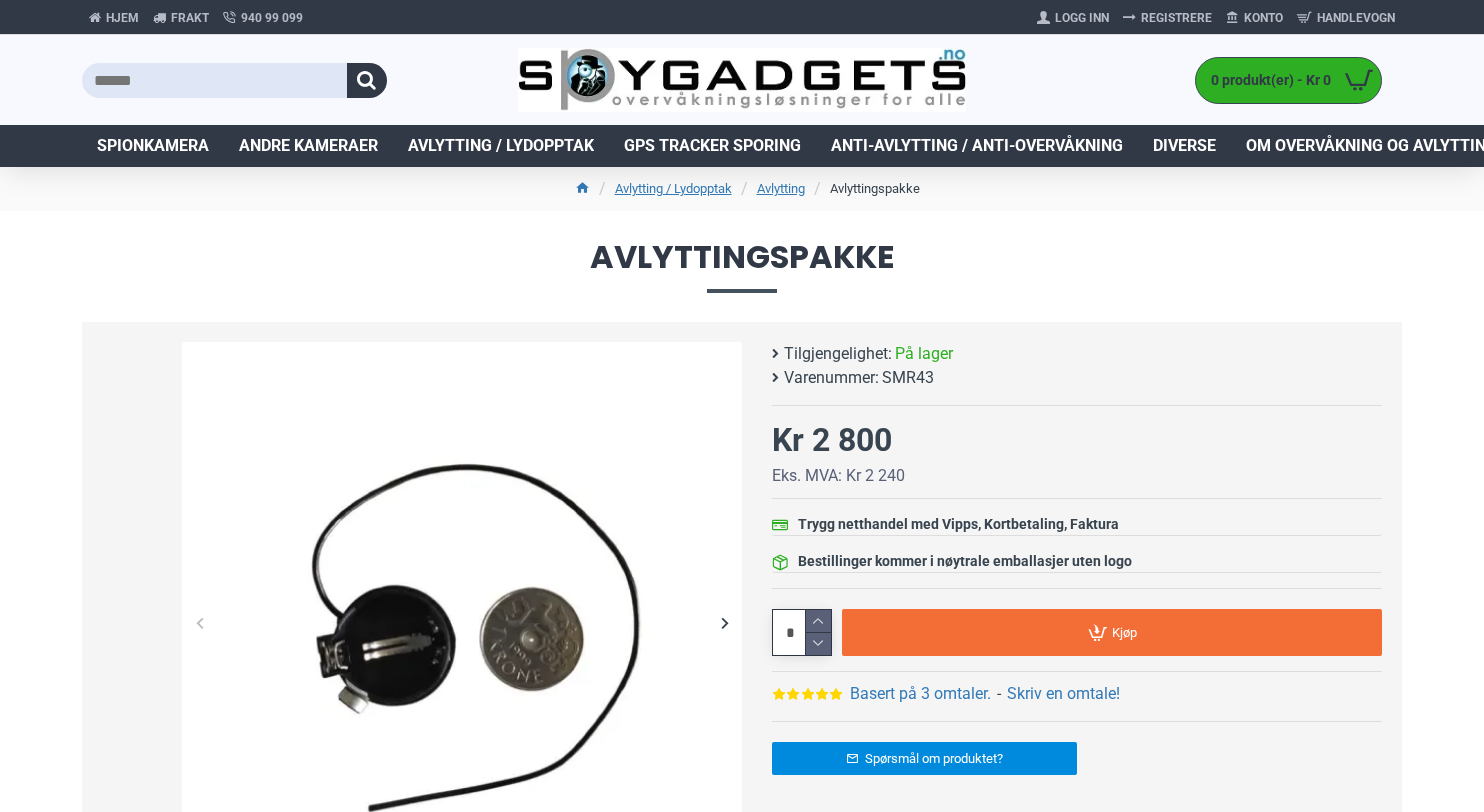 scroll, scrollTop: 0, scrollLeft: 0, axis: both 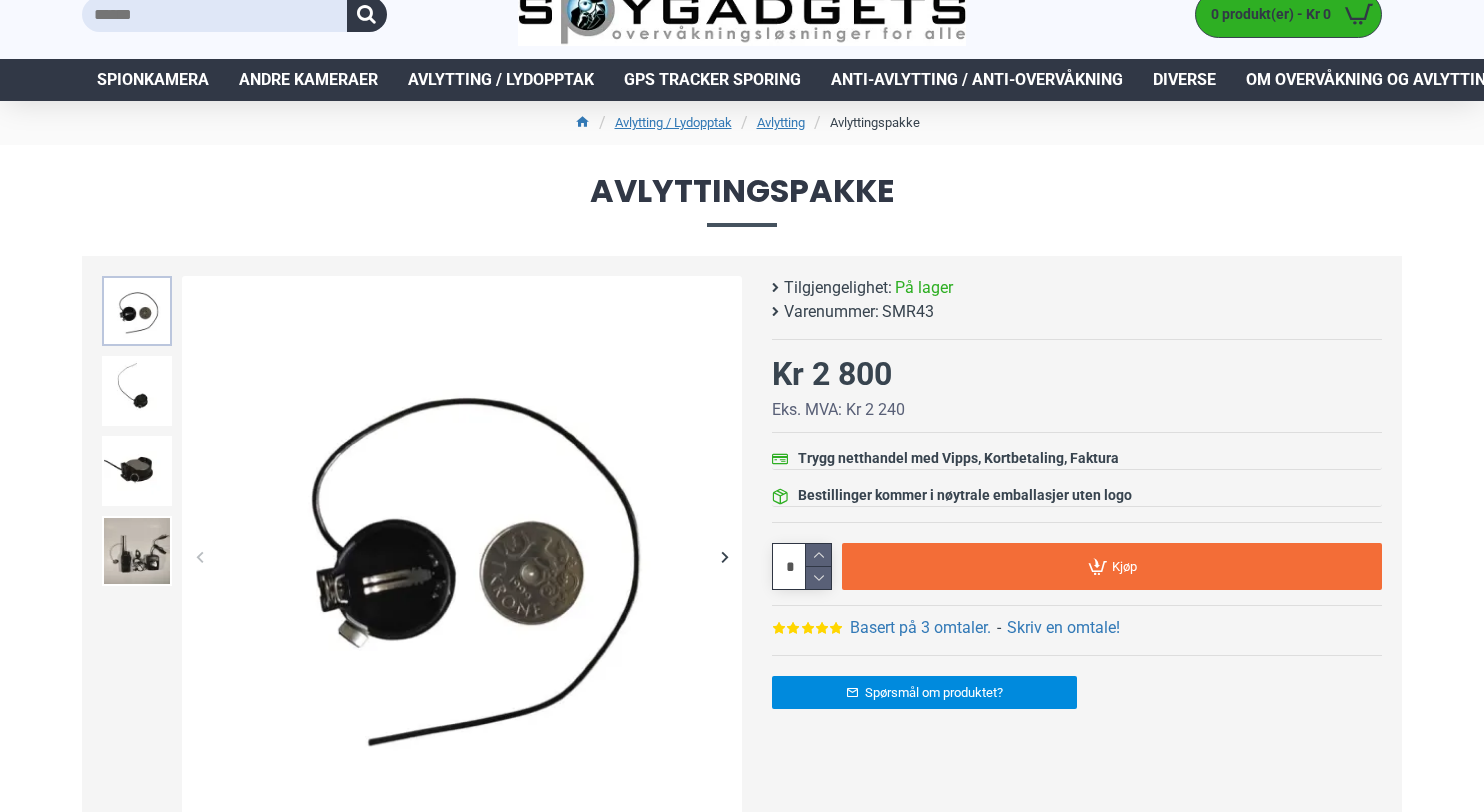 click at bounding box center (137, 311) 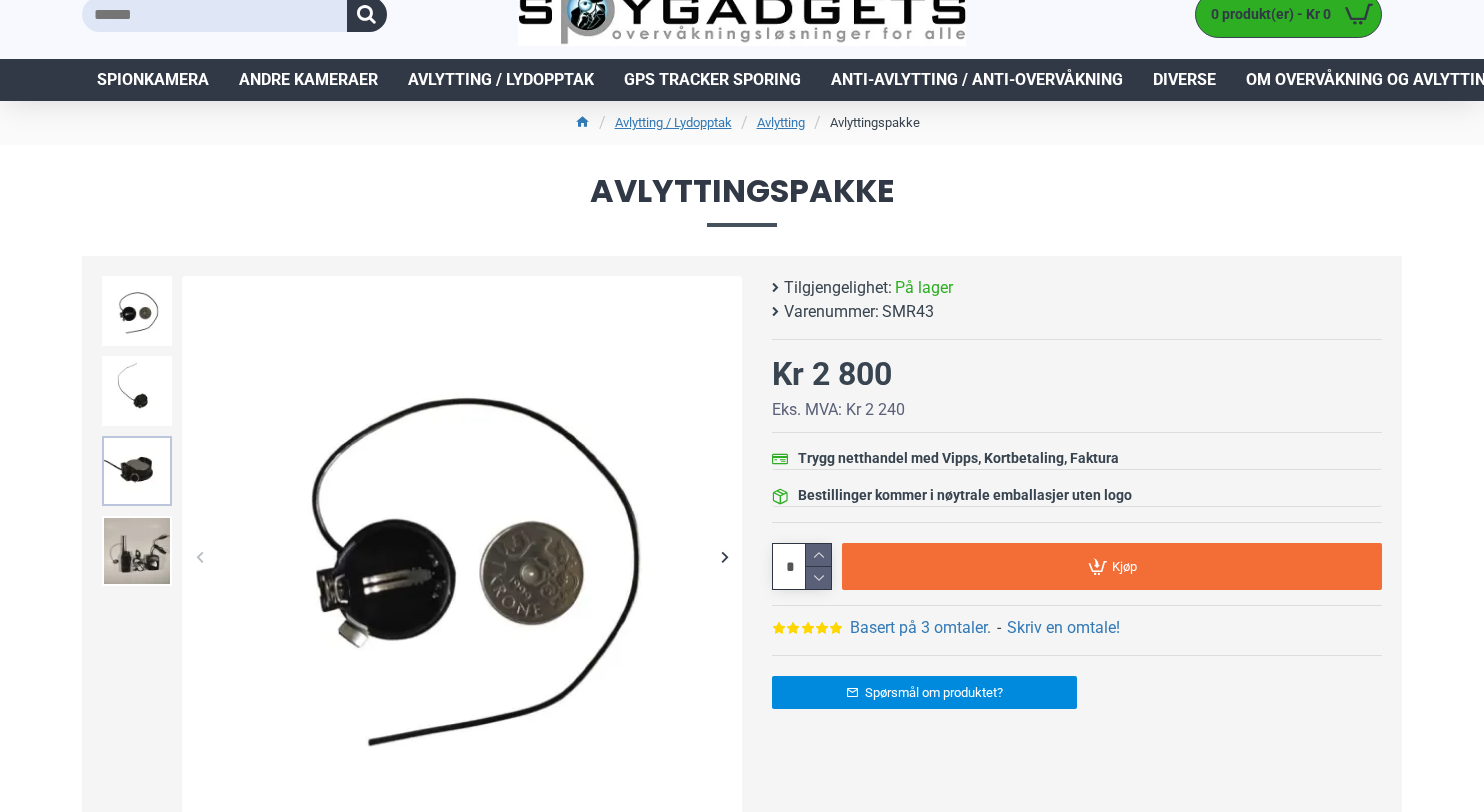 click at bounding box center (137, 471) 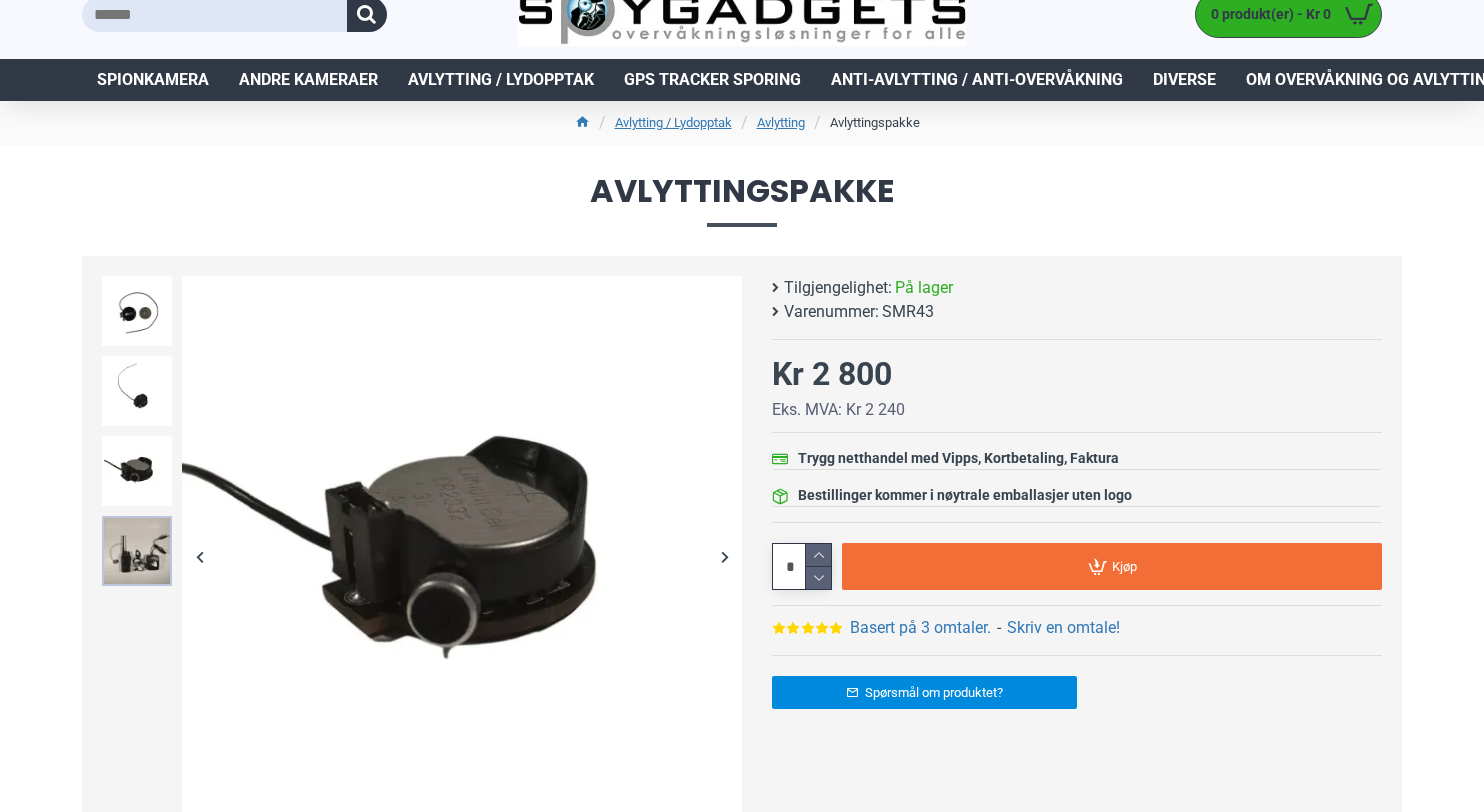 click at bounding box center (137, 551) 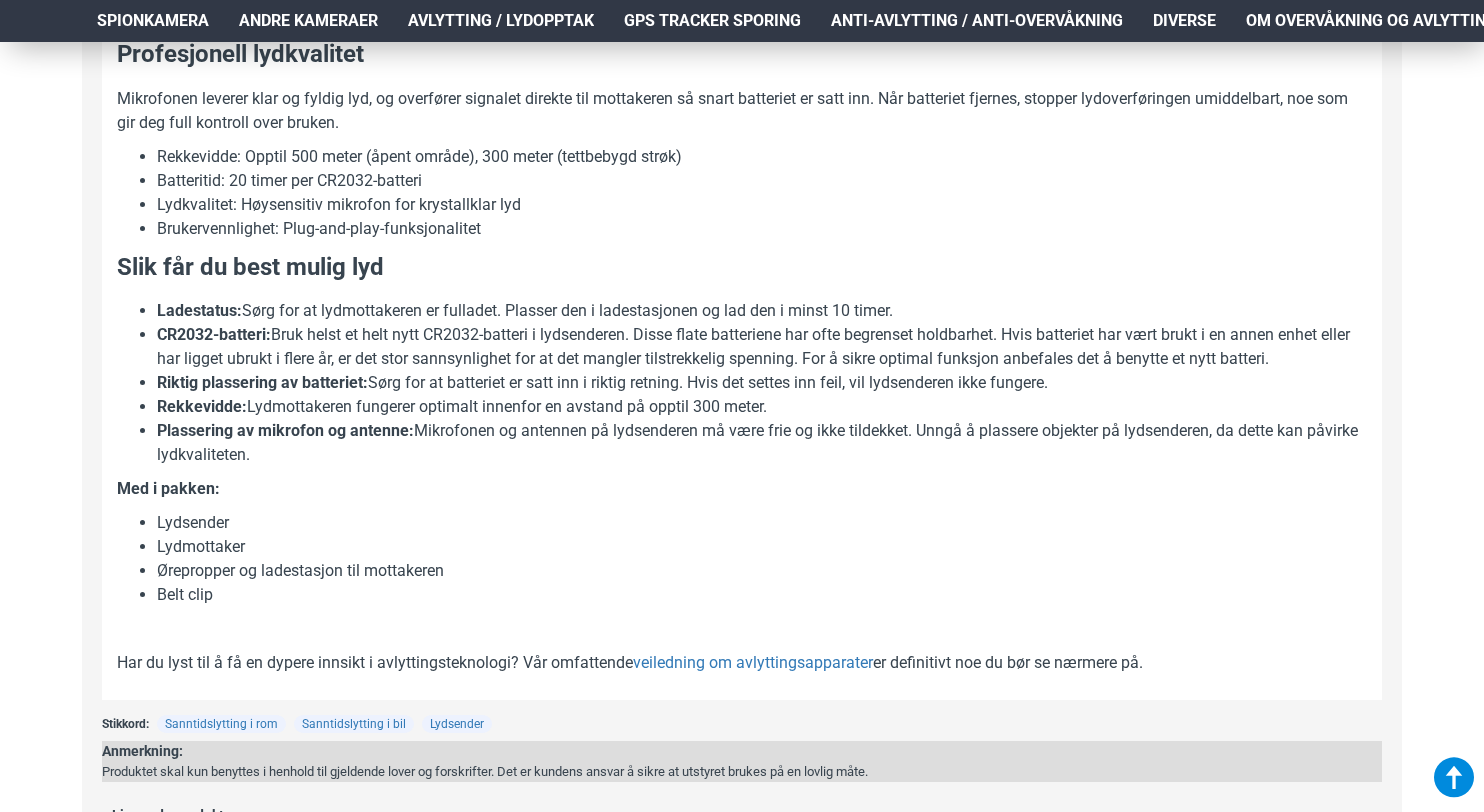 scroll, scrollTop: 1404, scrollLeft: 0, axis: vertical 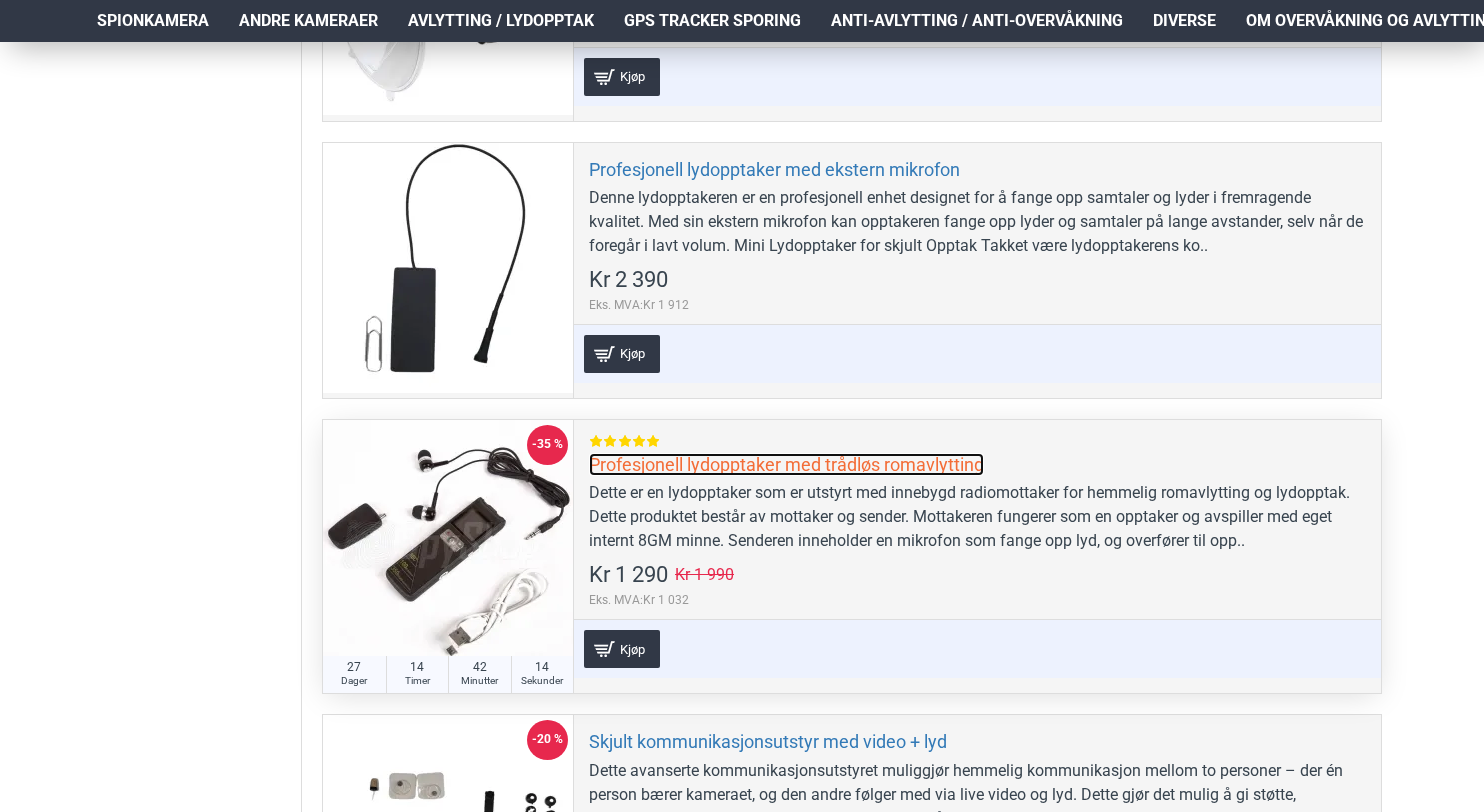 click on "Profesjonell lydopptaker med trådløs romavlytting" at bounding box center [786, 464] 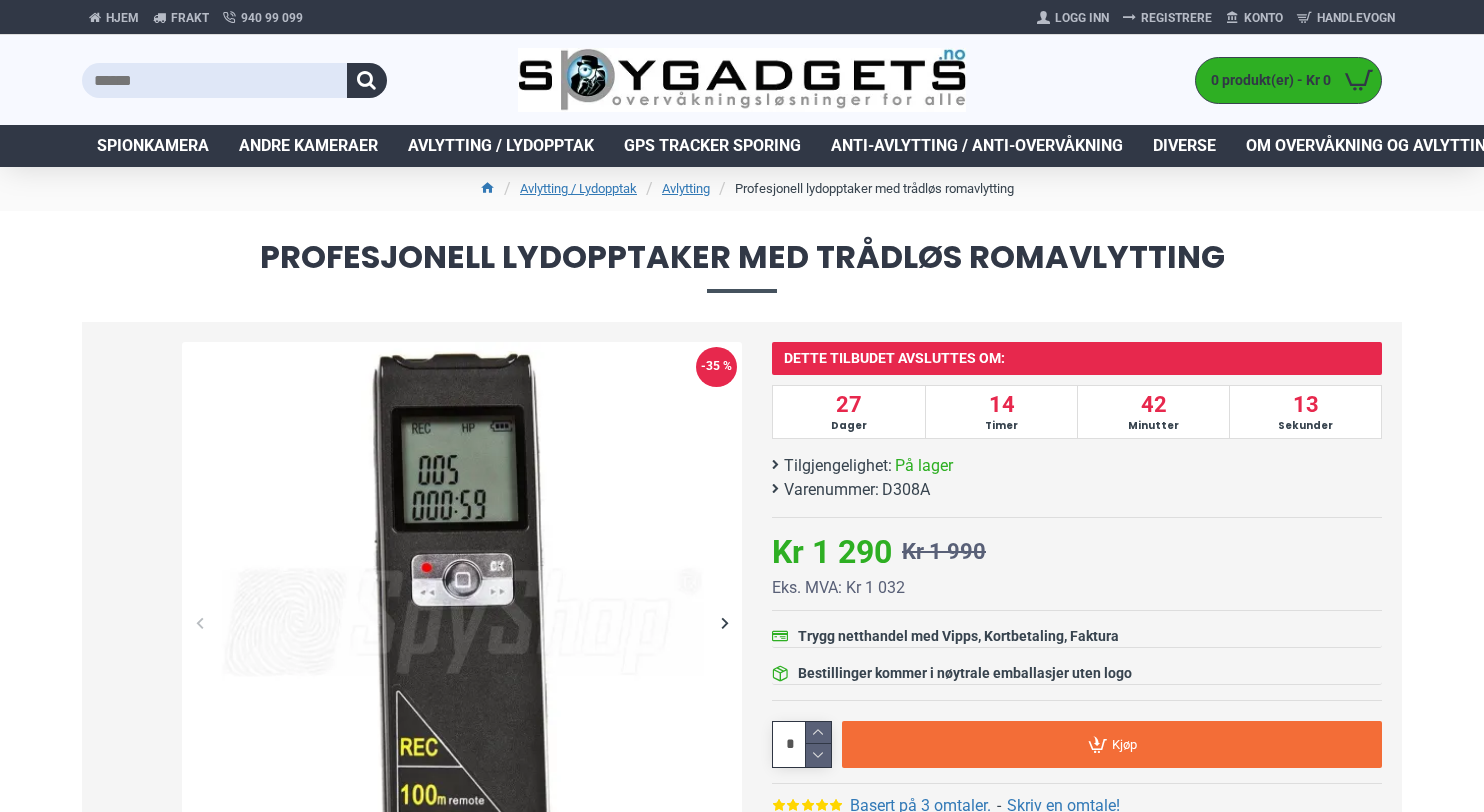 scroll, scrollTop: 0, scrollLeft: 0, axis: both 